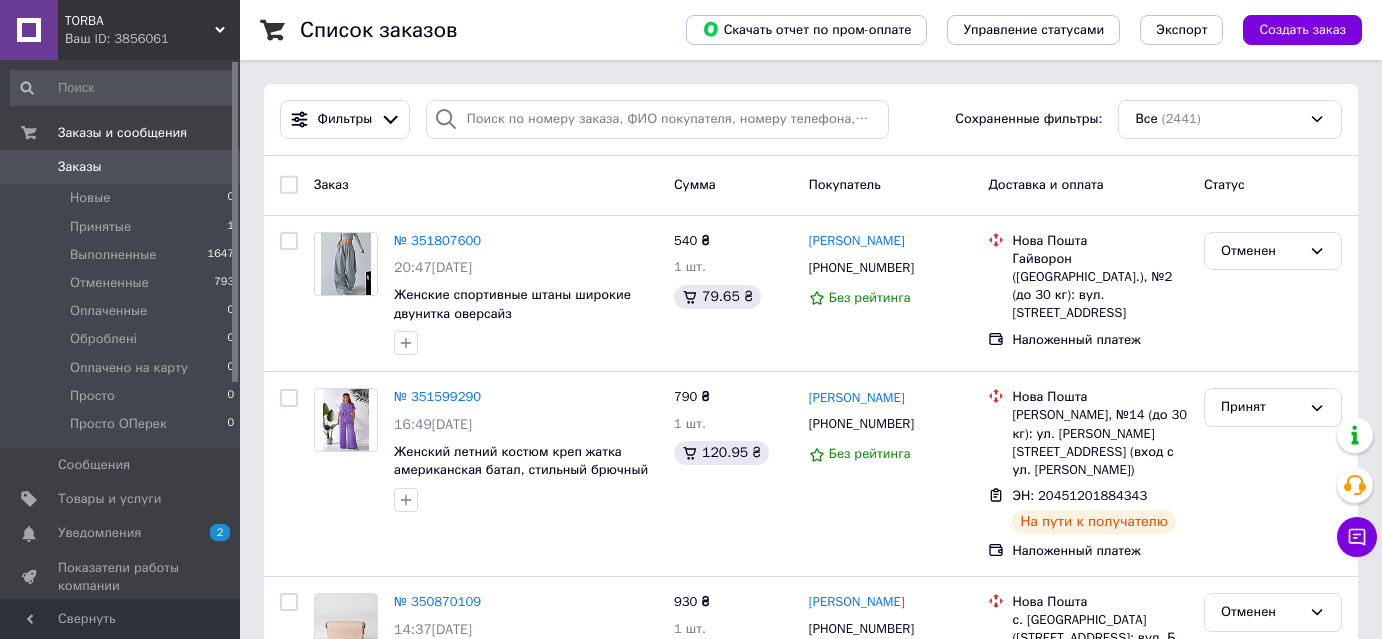 scroll, scrollTop: 0, scrollLeft: 0, axis: both 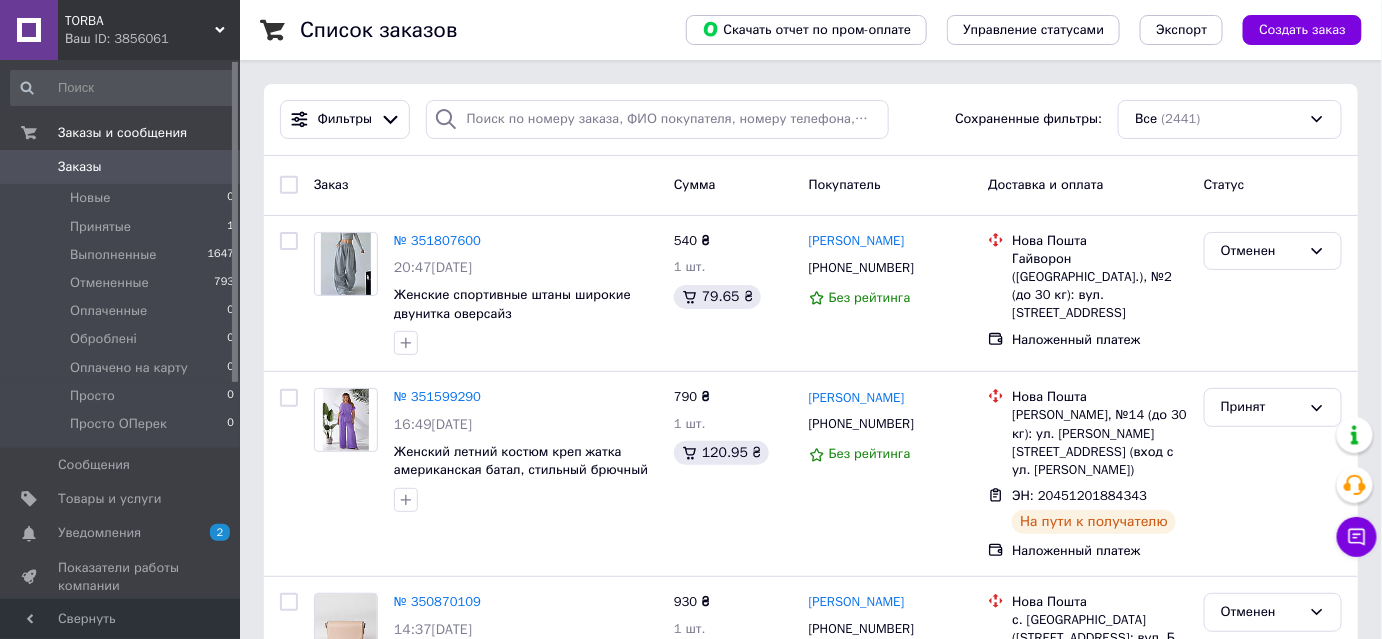 click on "Ваш ID: 3856061" at bounding box center (152, 39) 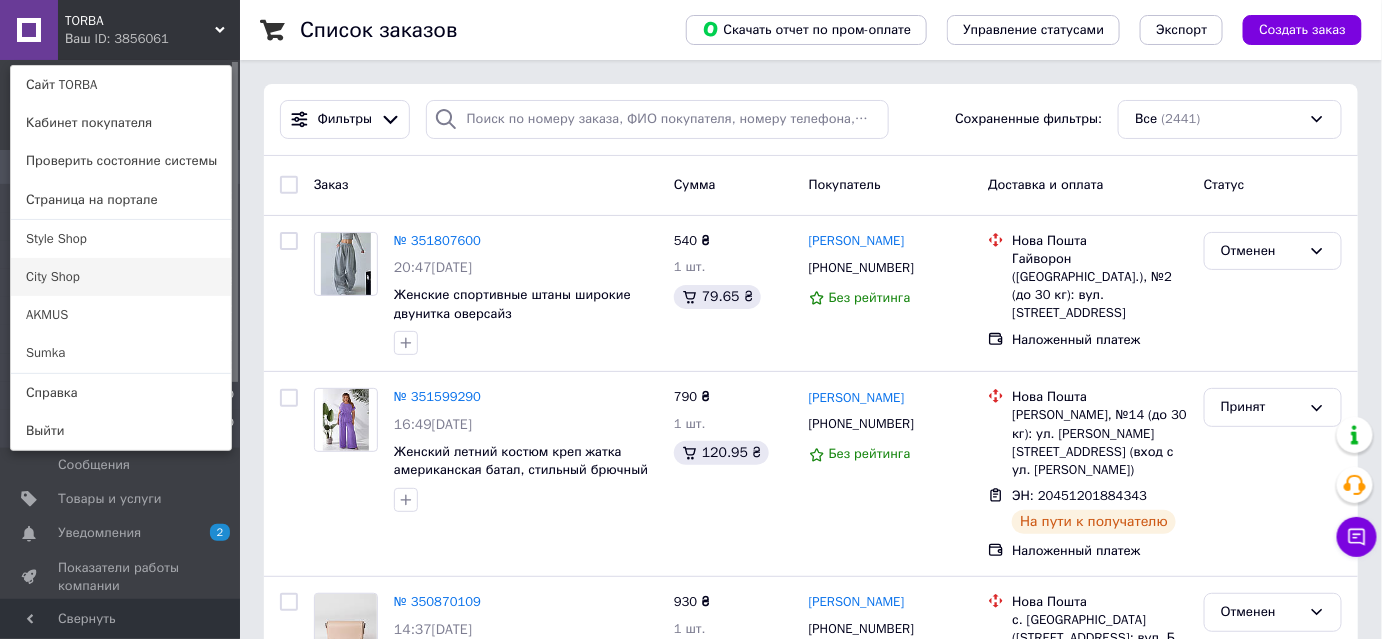click on "City Shop" at bounding box center [121, 277] 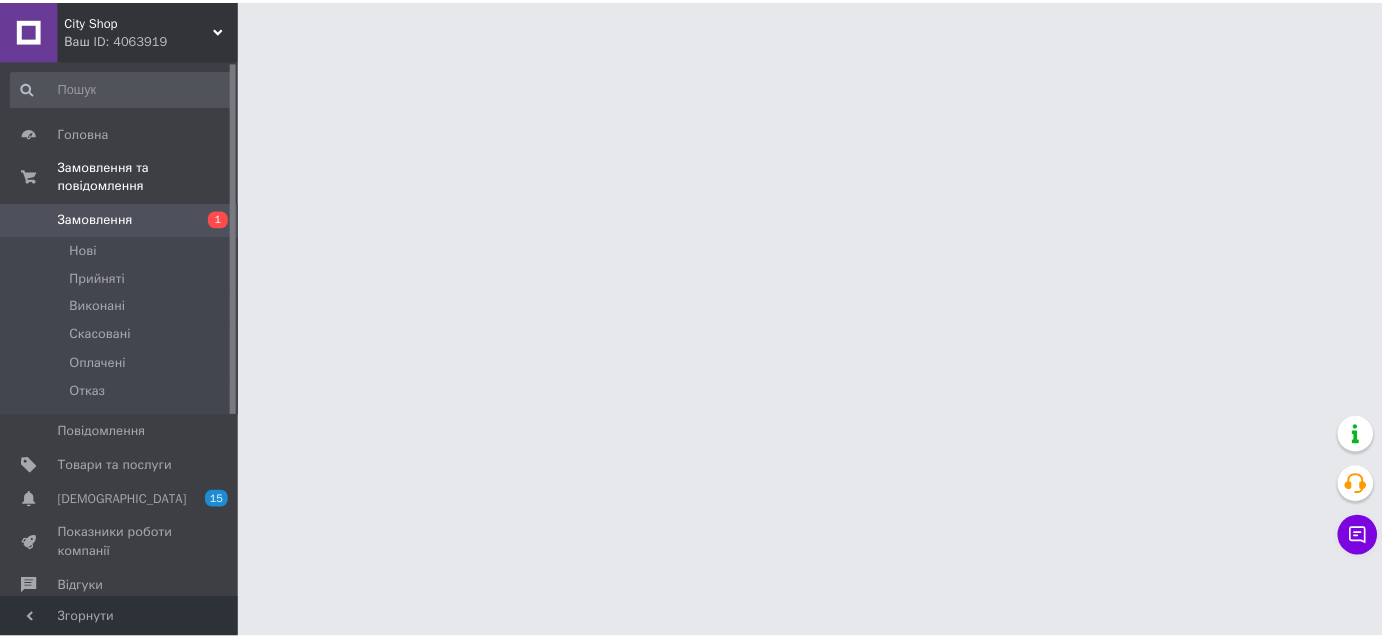 scroll, scrollTop: 0, scrollLeft: 0, axis: both 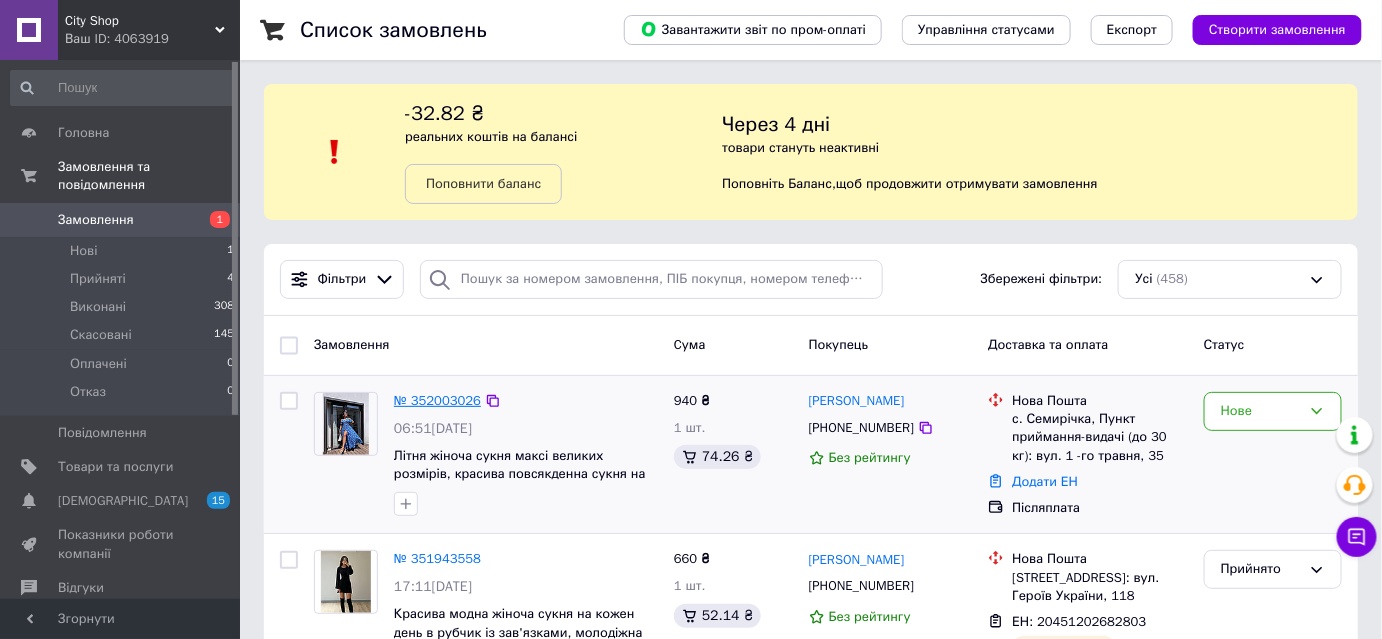 click on "№ 352003026" at bounding box center (437, 400) 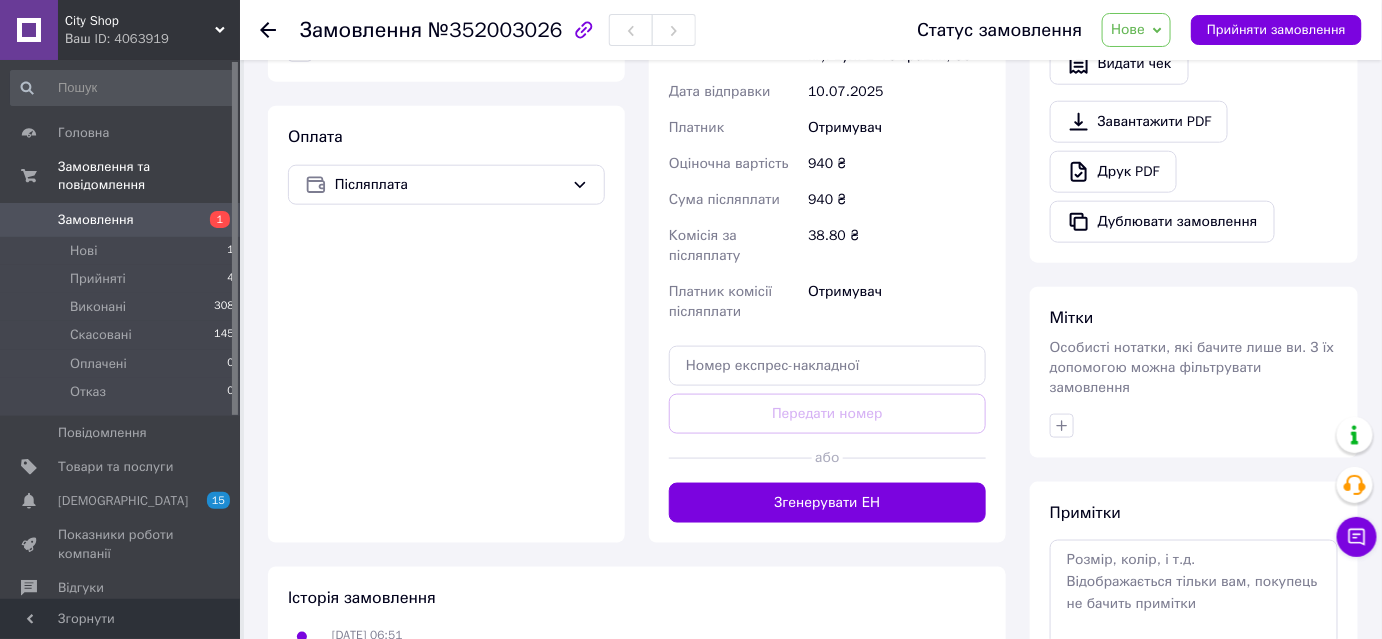 scroll, scrollTop: 727, scrollLeft: 0, axis: vertical 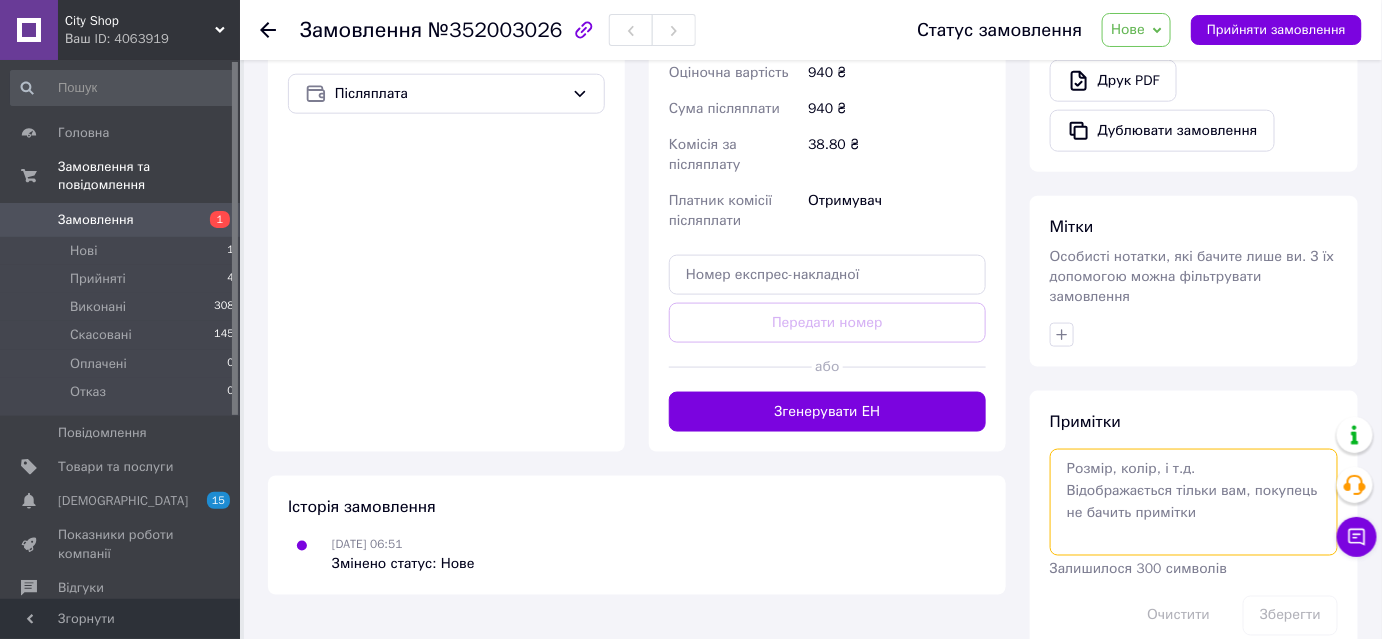 drag, startPoint x: 1116, startPoint y: 465, endPoint x: 1092, endPoint y: 468, distance: 24.186773 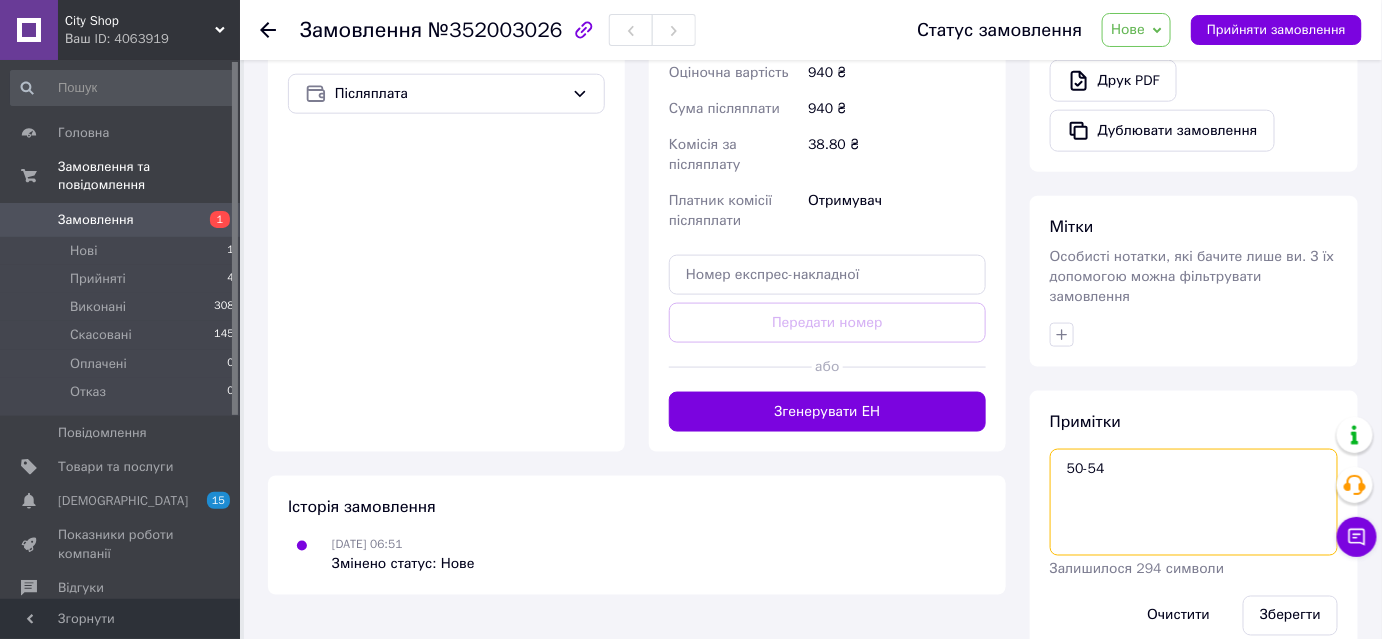 paste on "синій" 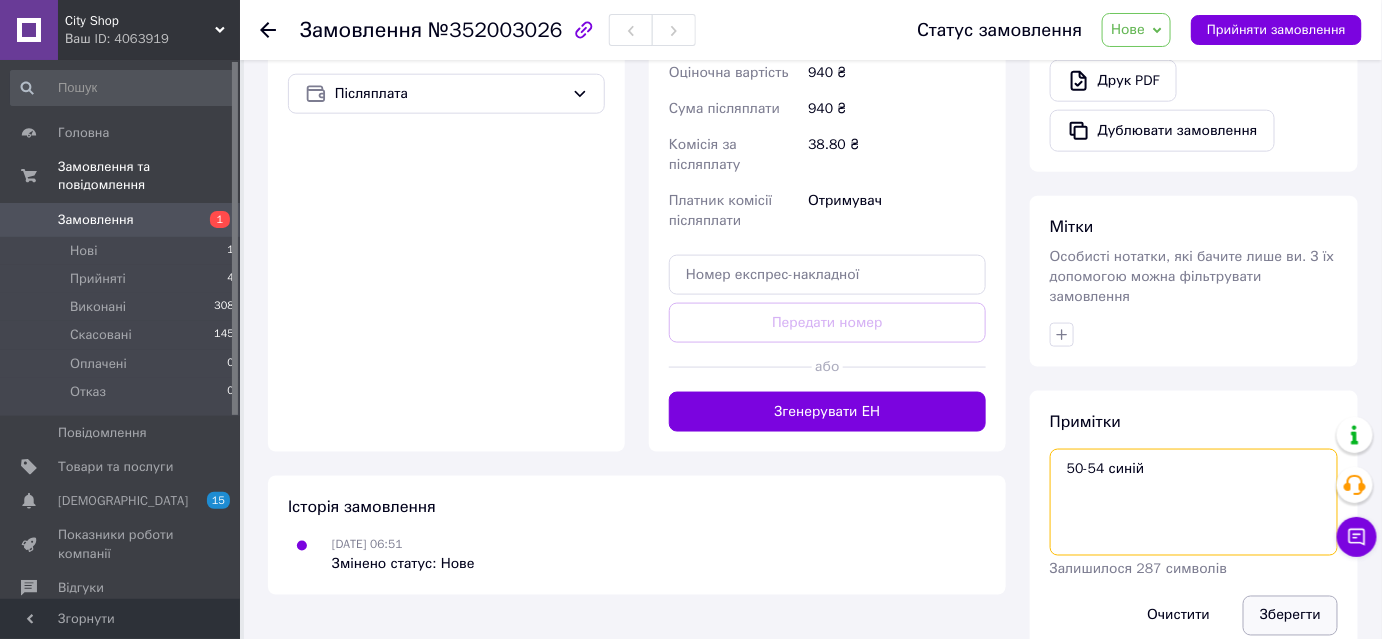 type on "50-54 синій" 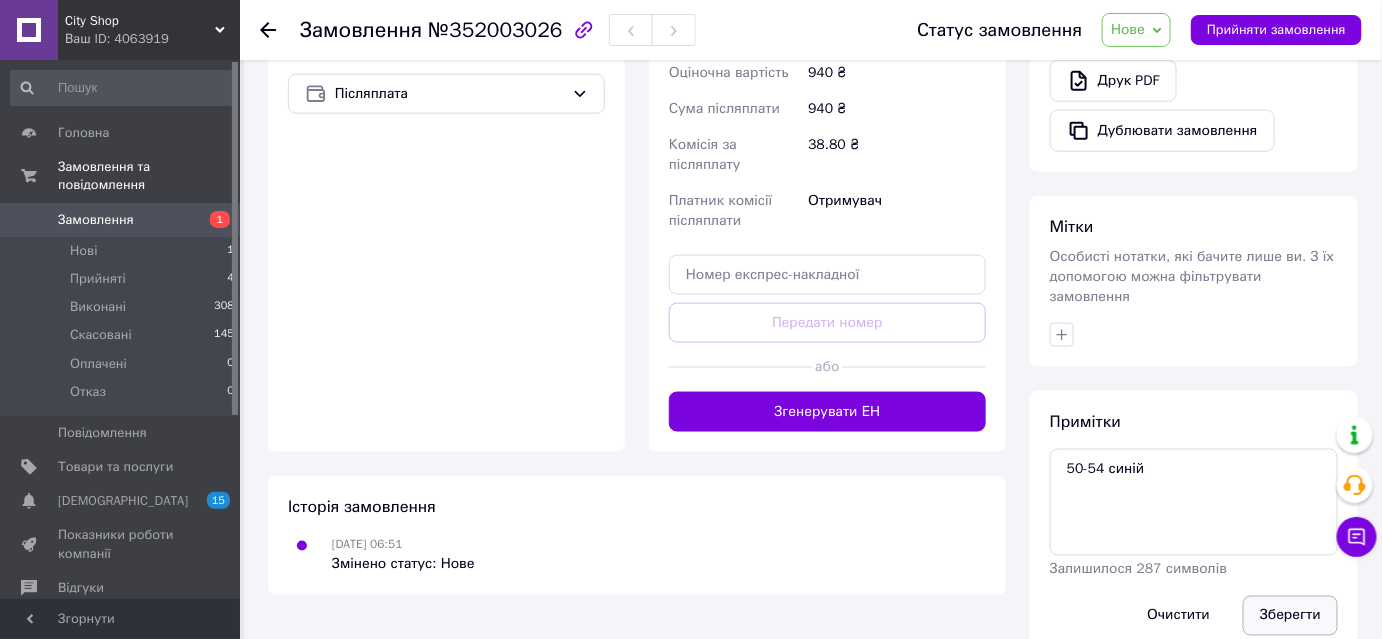 click on "Зберегти" at bounding box center (1290, 616) 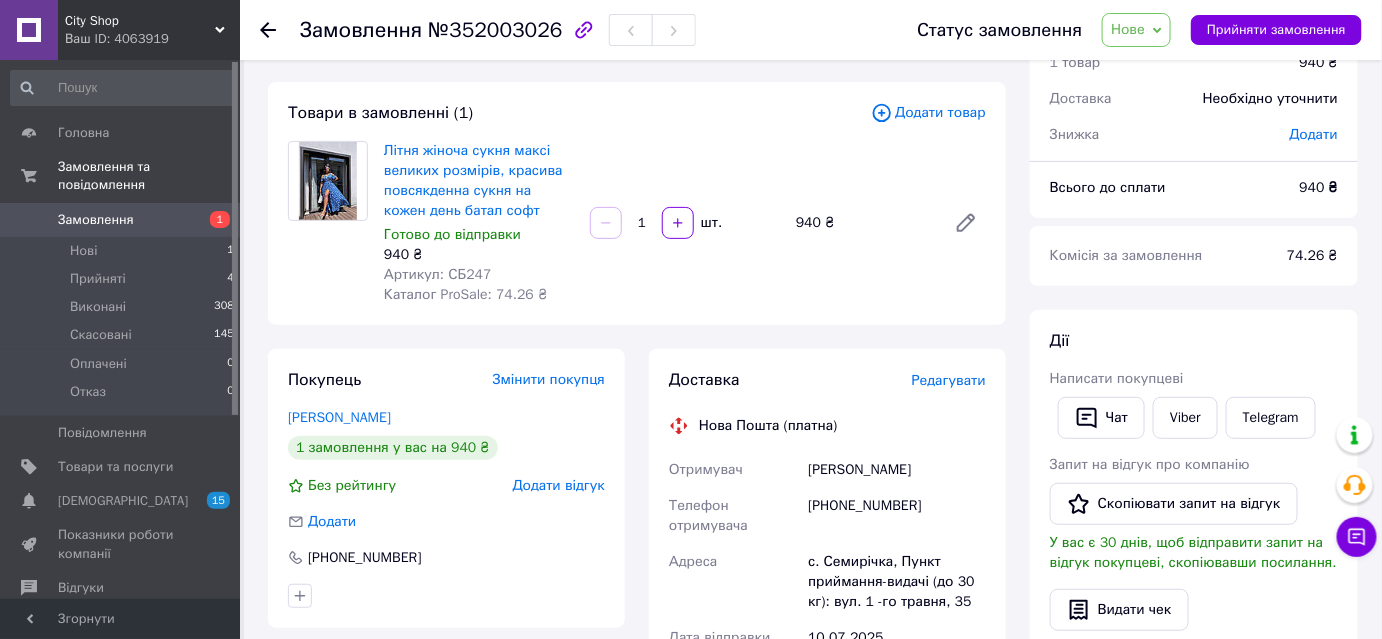 scroll, scrollTop: 272, scrollLeft: 0, axis: vertical 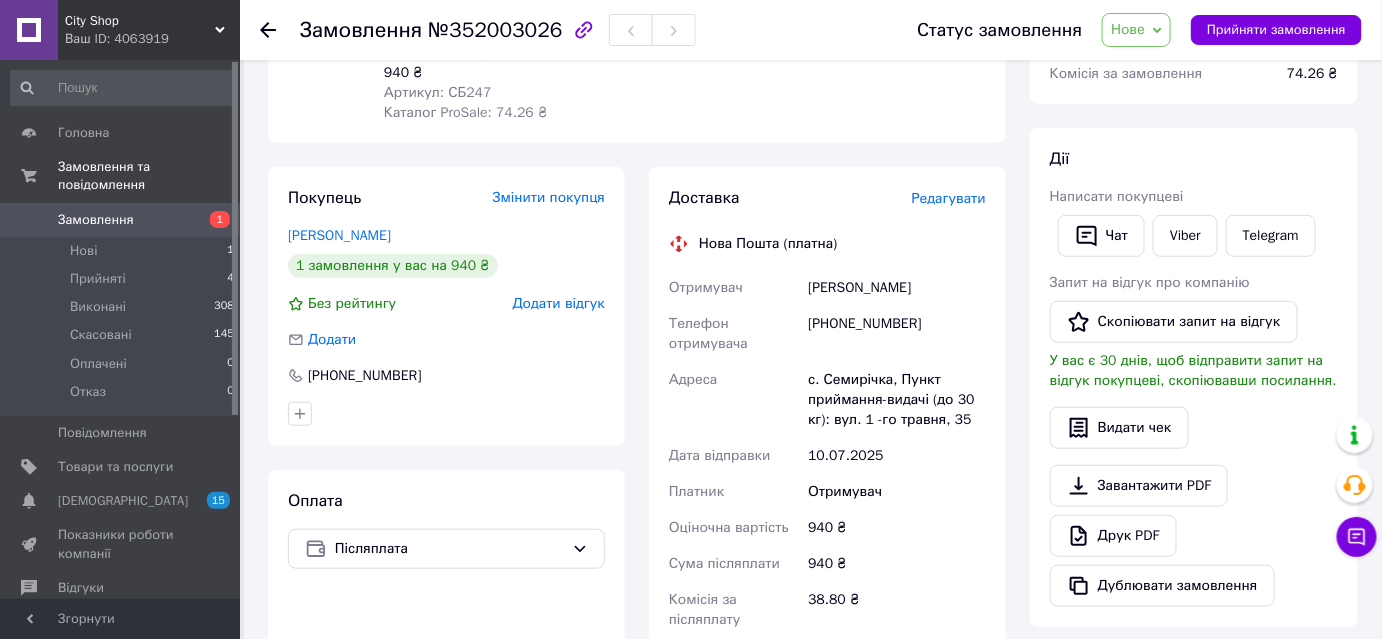 drag, startPoint x: 914, startPoint y: 296, endPoint x: 919, endPoint y: 313, distance: 17.720045 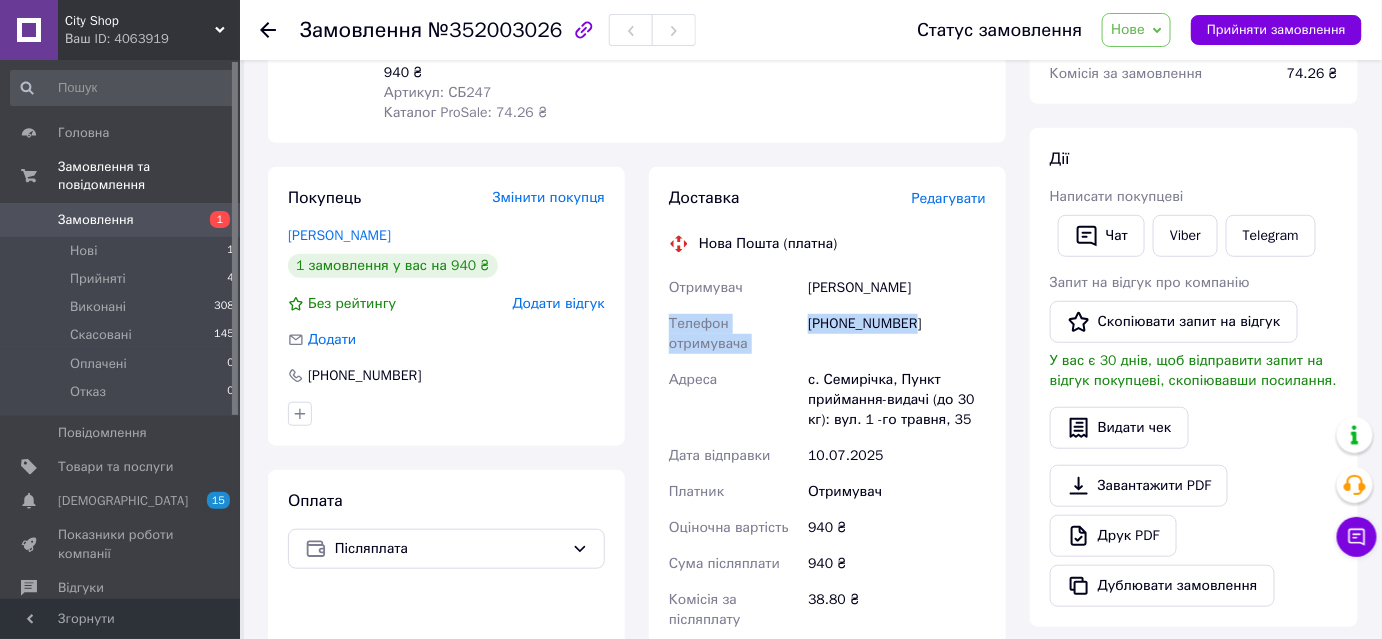 click on "+380985055366" at bounding box center (897, 334) 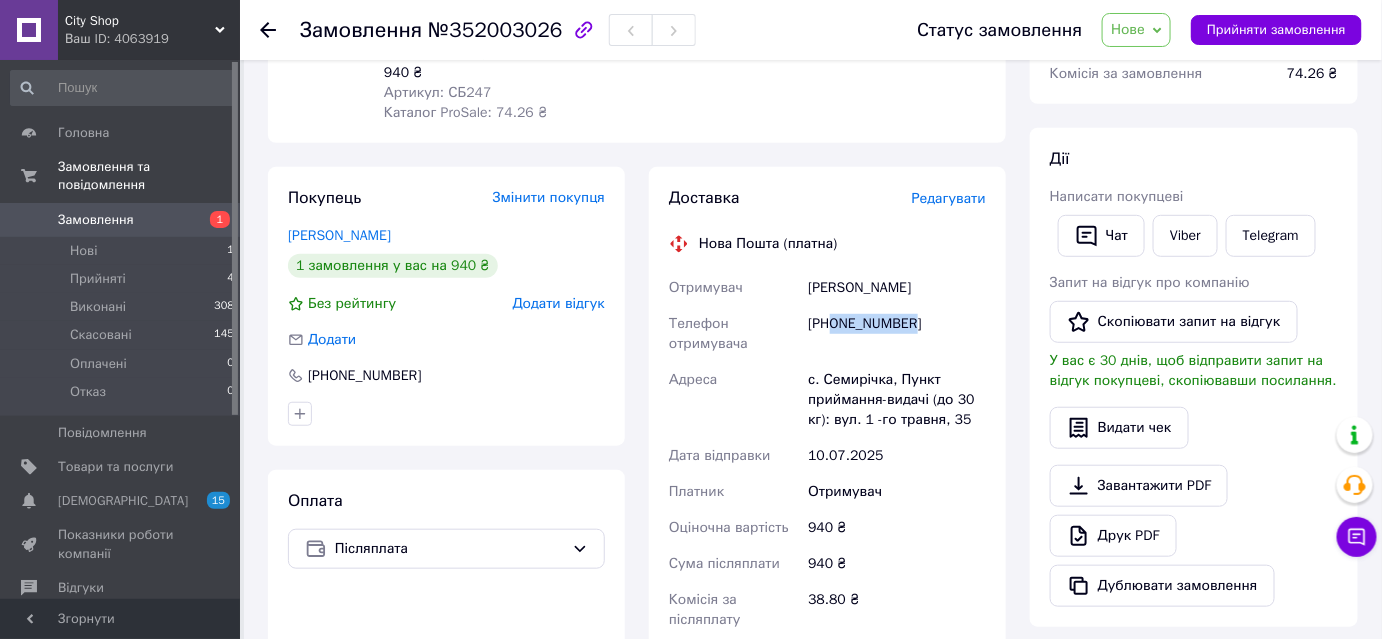 drag, startPoint x: 926, startPoint y: 321, endPoint x: 834, endPoint y: 326, distance: 92.13577 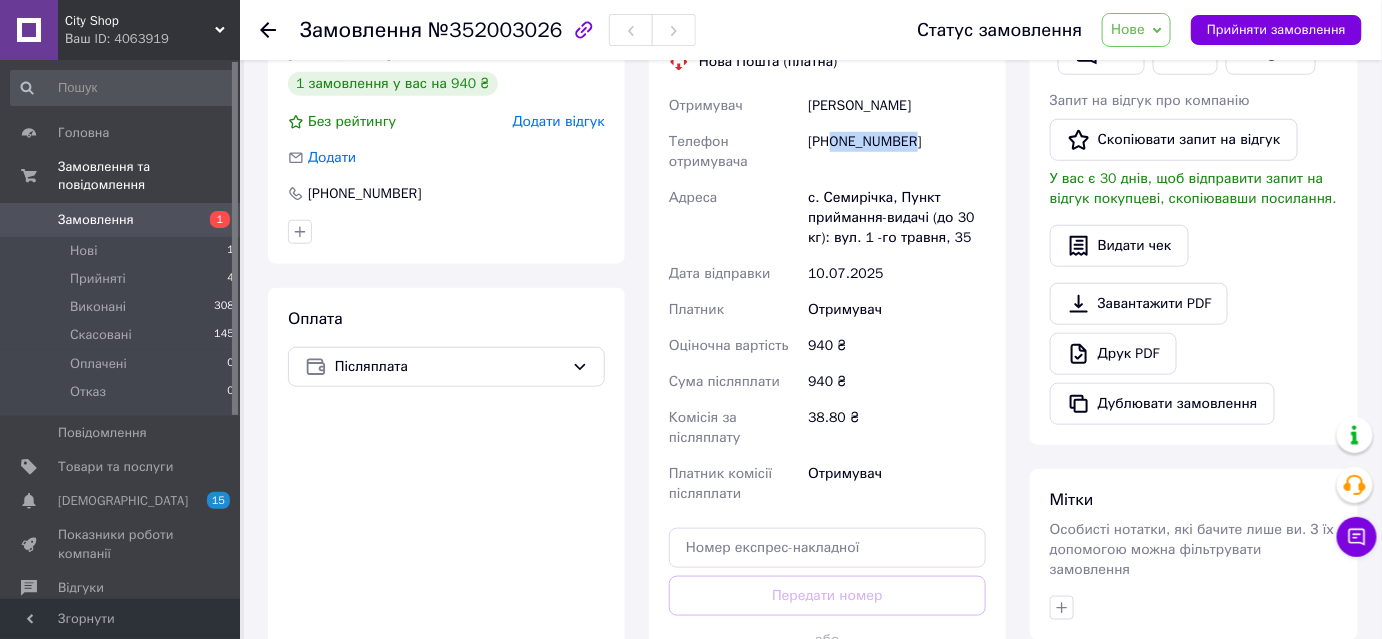 scroll, scrollTop: 363, scrollLeft: 0, axis: vertical 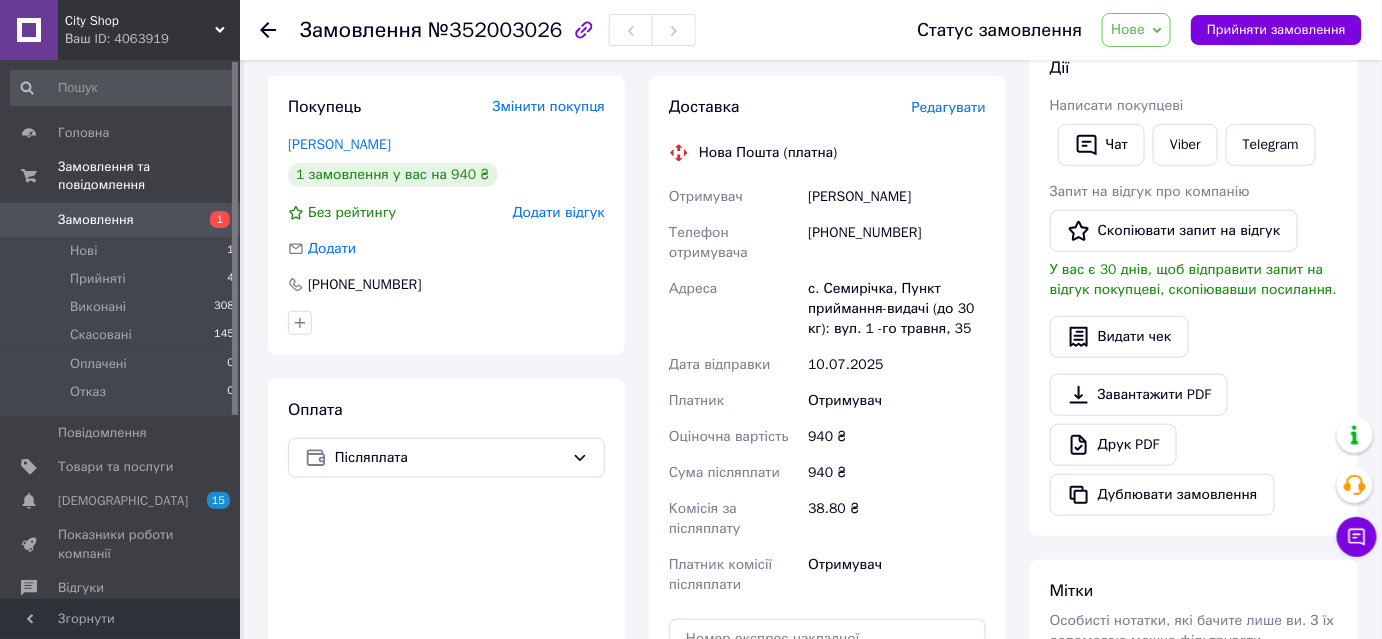 click on "Бєлік Людмила" at bounding box center (897, 197) 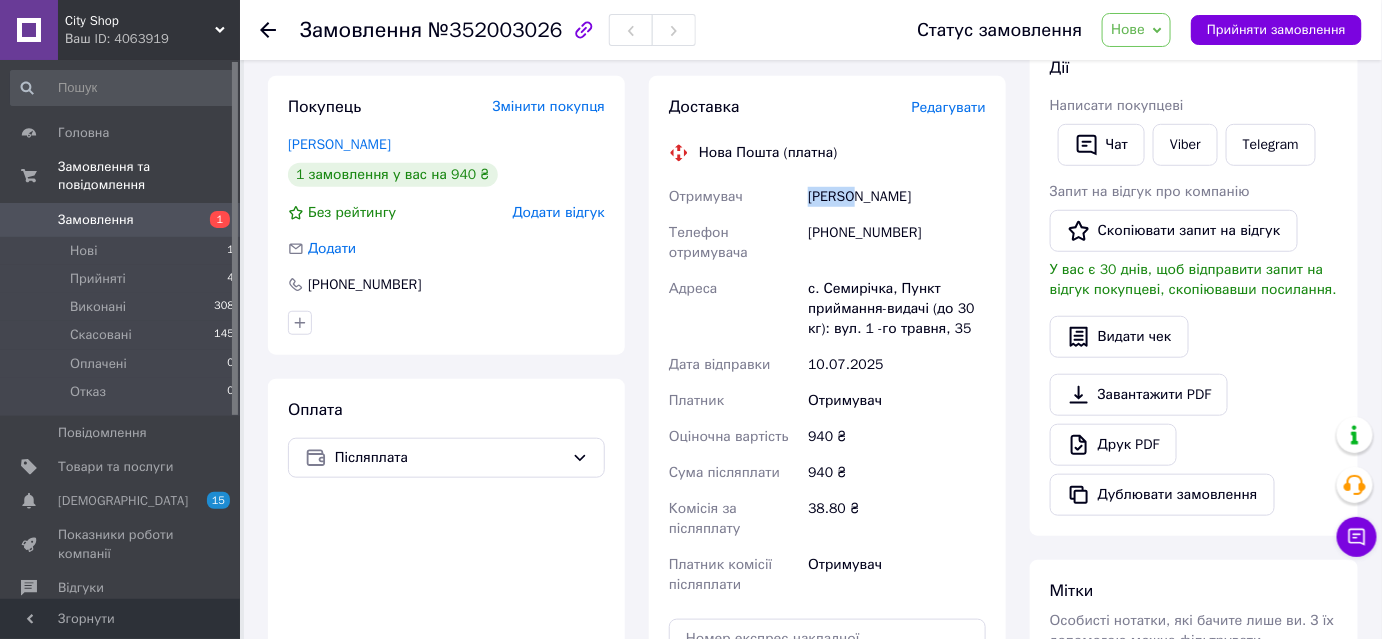 click on "Бєлік Людмила" at bounding box center [897, 197] 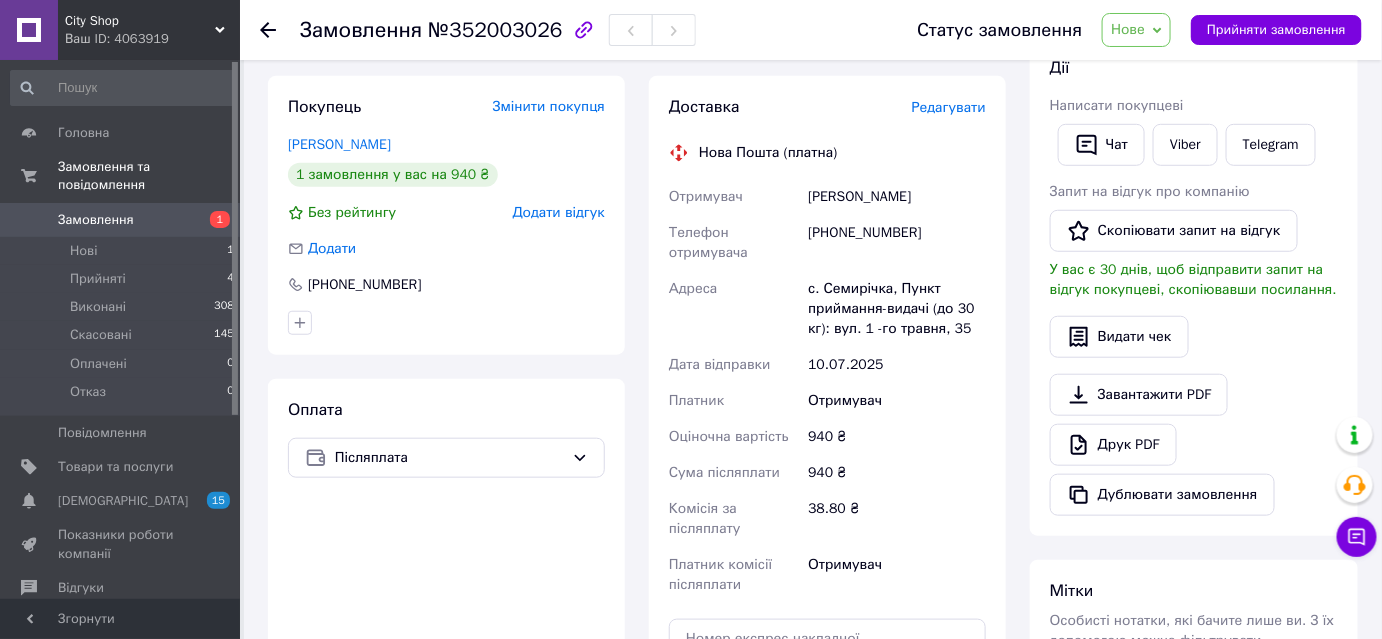 click on "Бєлік Людмила" at bounding box center (897, 197) 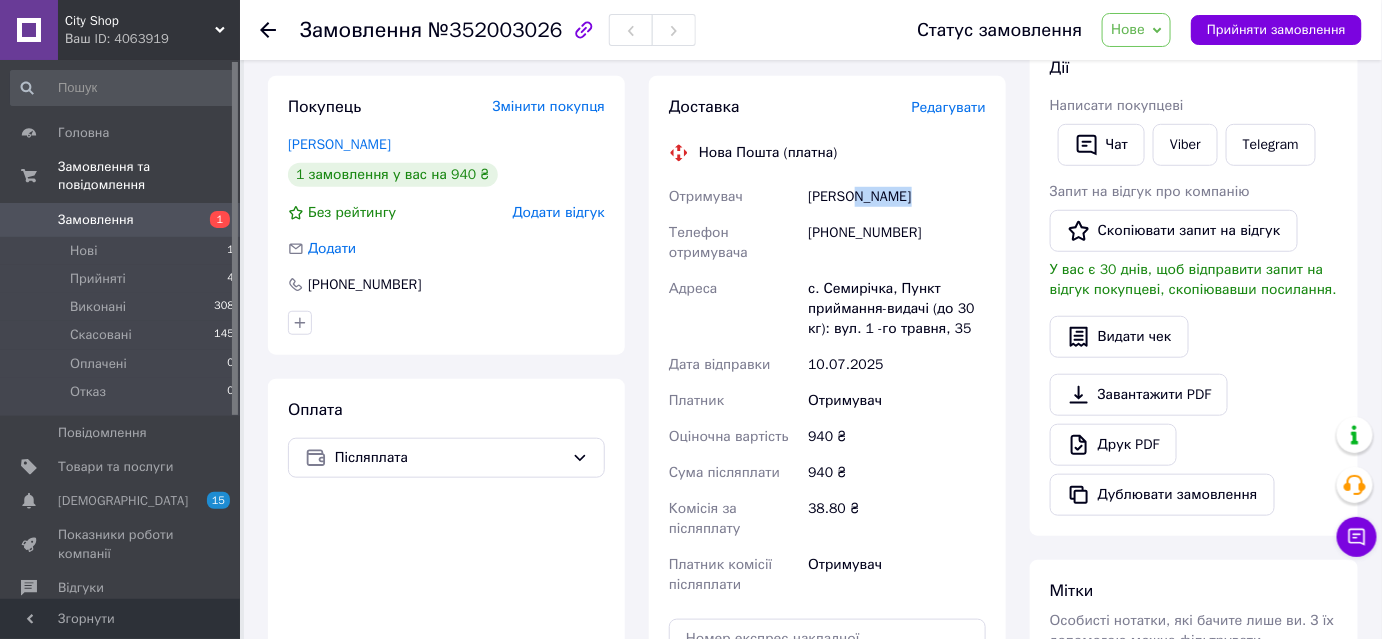 click on "Бєлік Людмила" at bounding box center [897, 197] 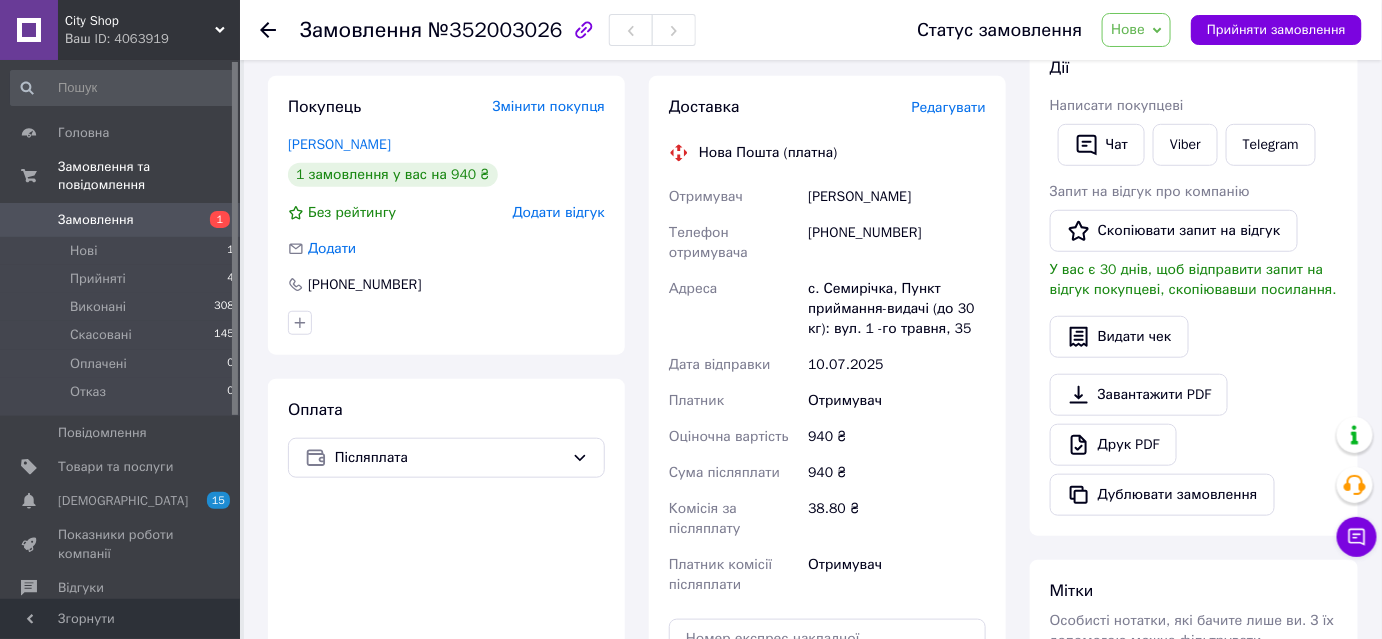 click on "с. Семирічка, Пункт приймання-видачі (до 30 кг): вул. 1 -го травня, 35" at bounding box center (897, 309) 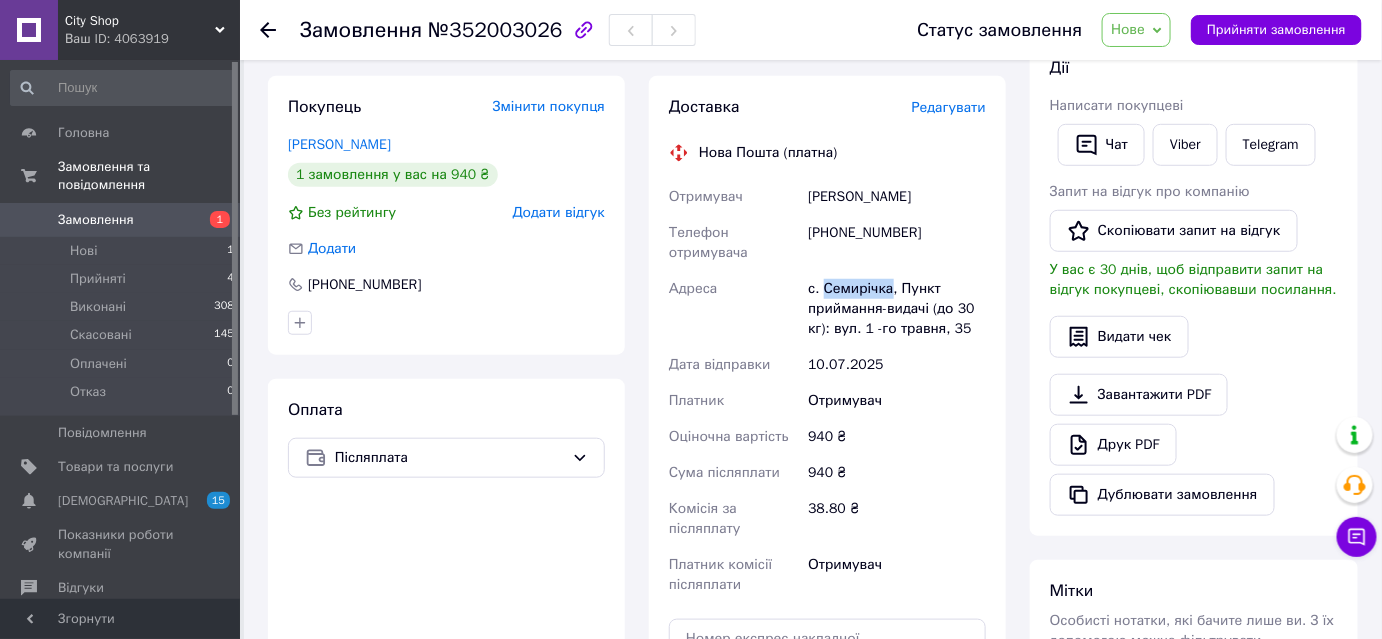 click on "с. Семирічка, Пункт приймання-видачі (до 30 кг): вул. 1 -го травня, 35" at bounding box center [897, 309] 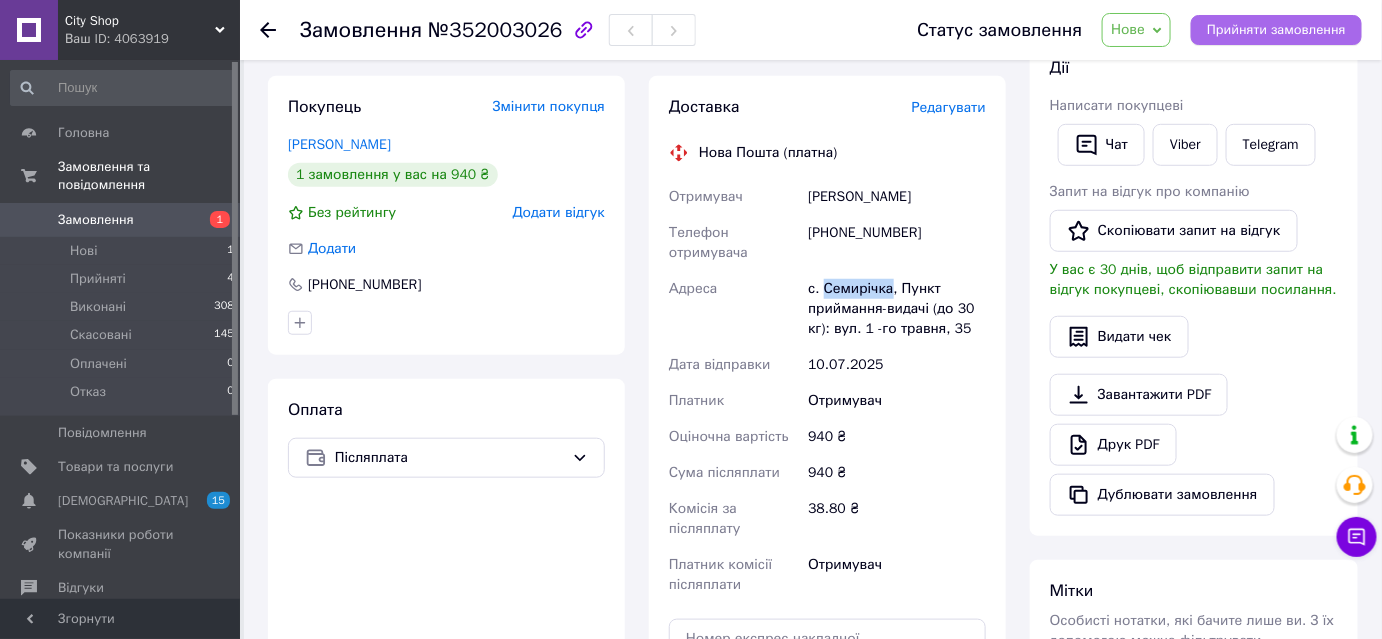 click on "Прийняти замовлення" at bounding box center [1276, 30] 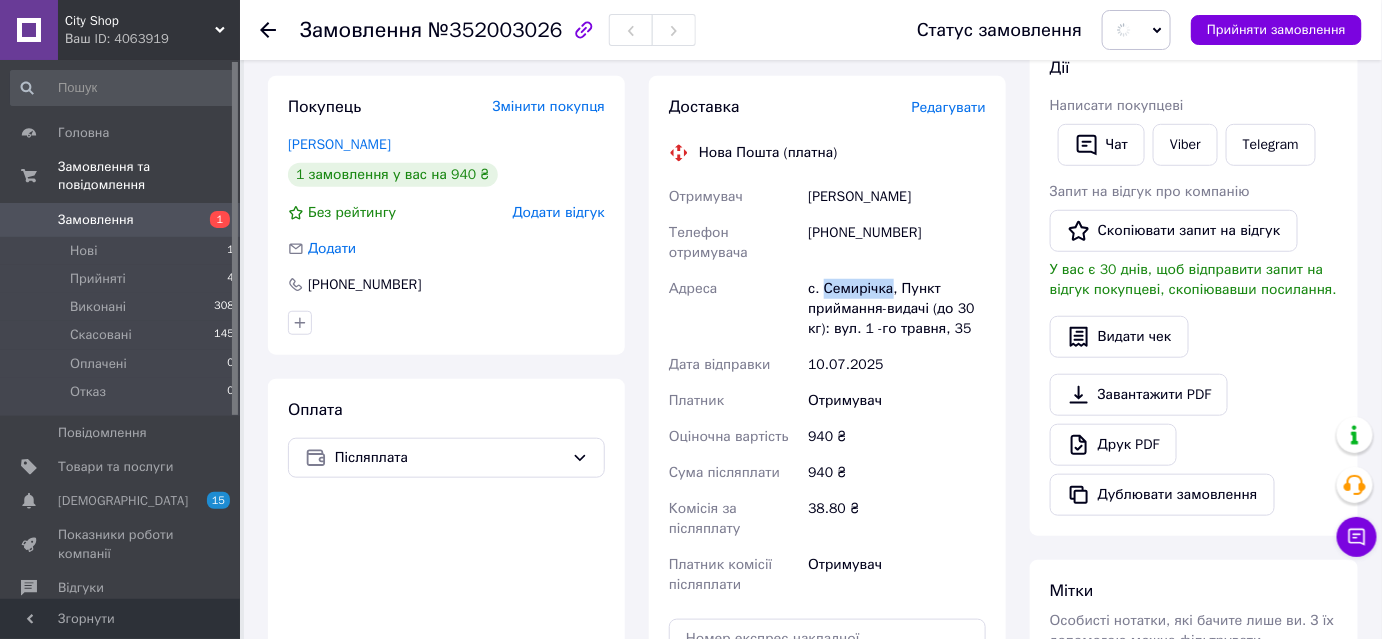 scroll, scrollTop: 272, scrollLeft: 0, axis: vertical 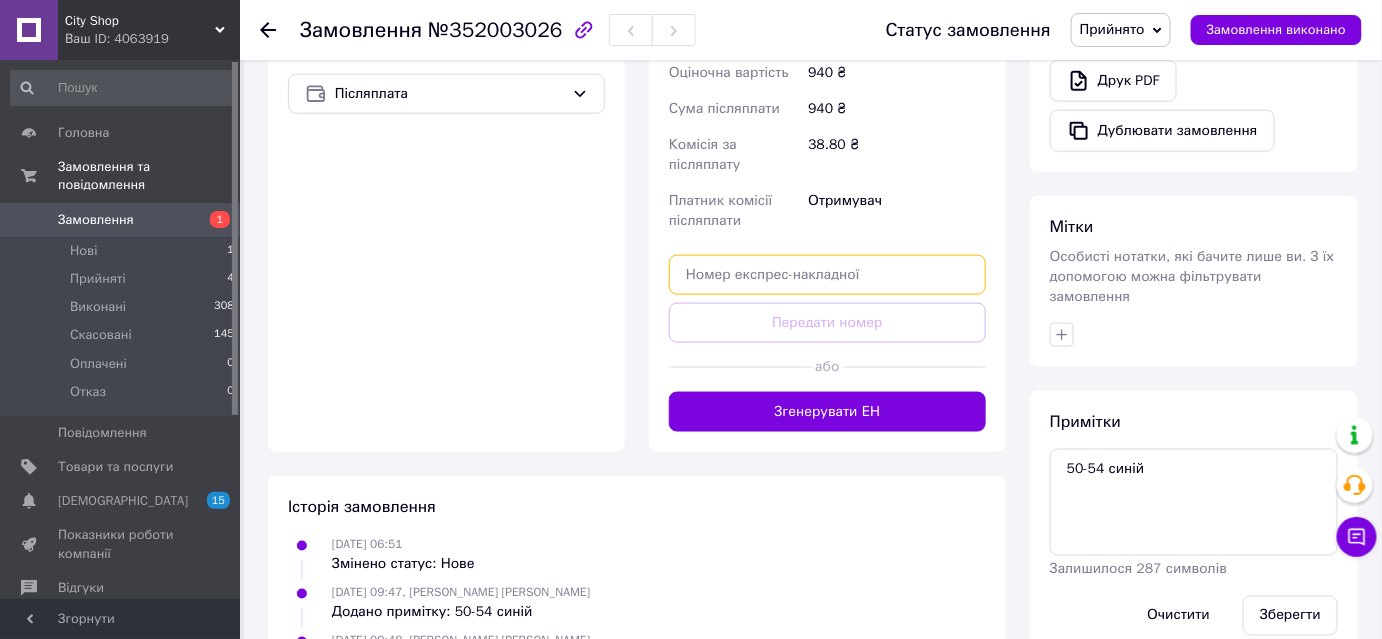 click at bounding box center (827, 275) 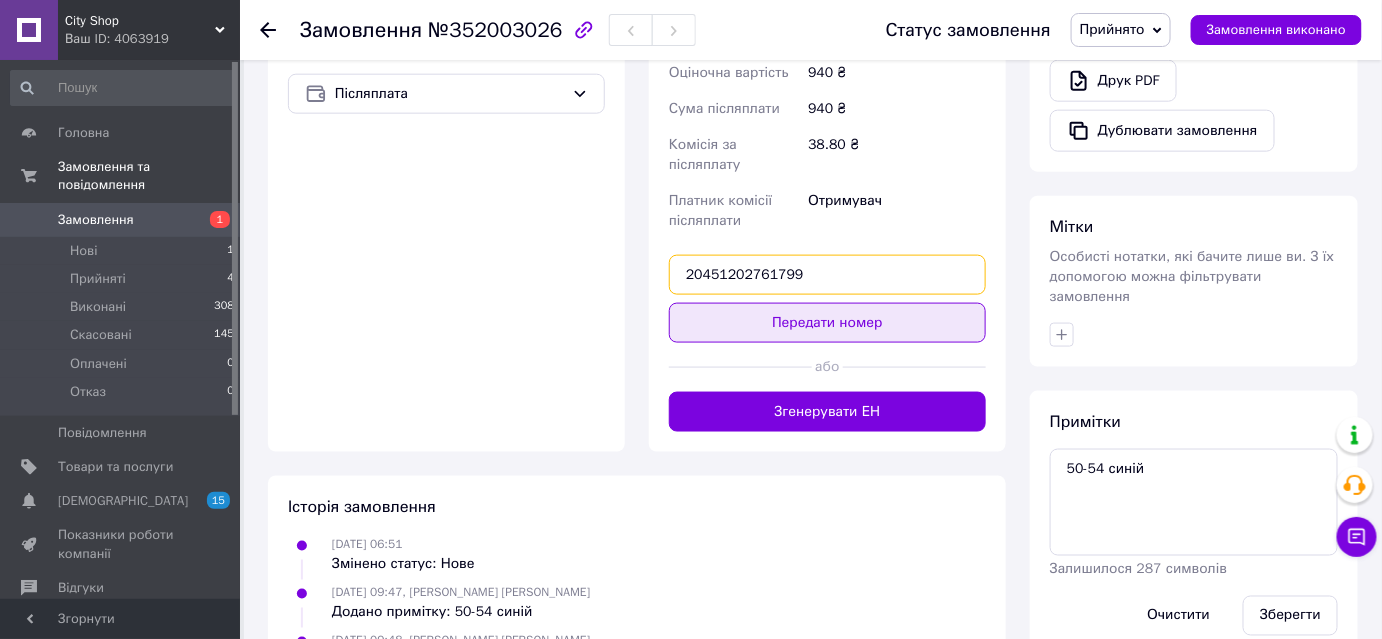 type on "20451202761799" 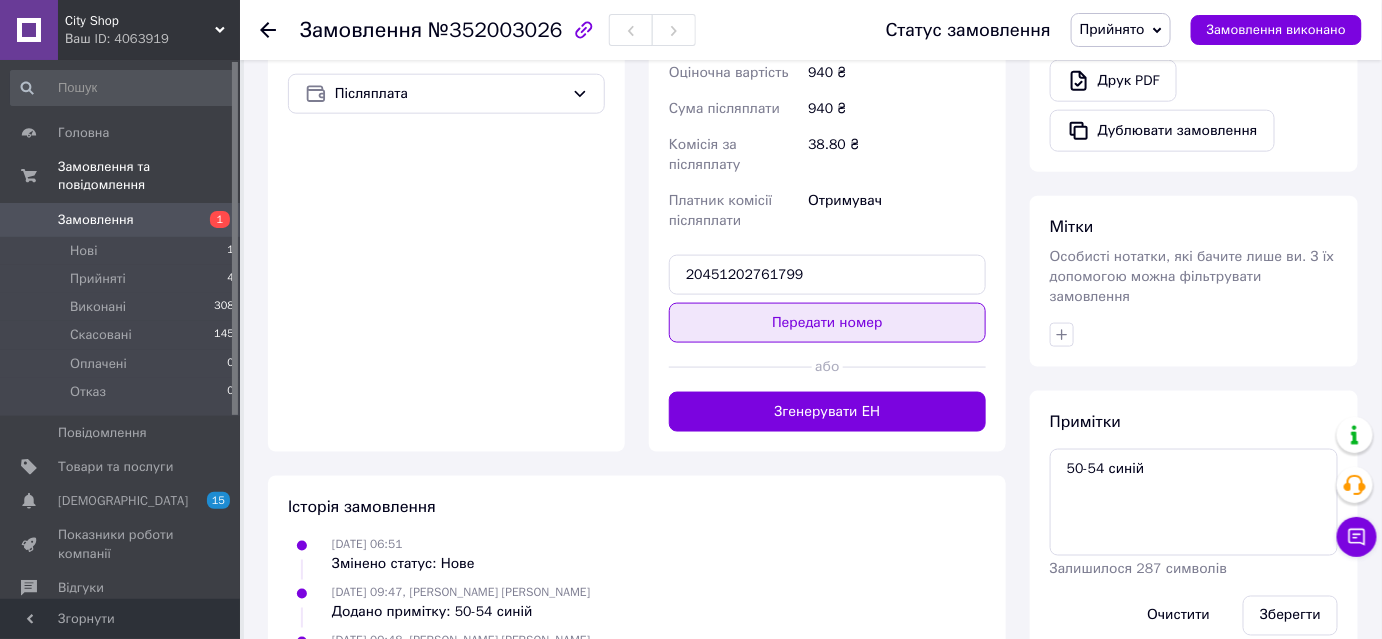 click on "Передати номер" at bounding box center [827, 323] 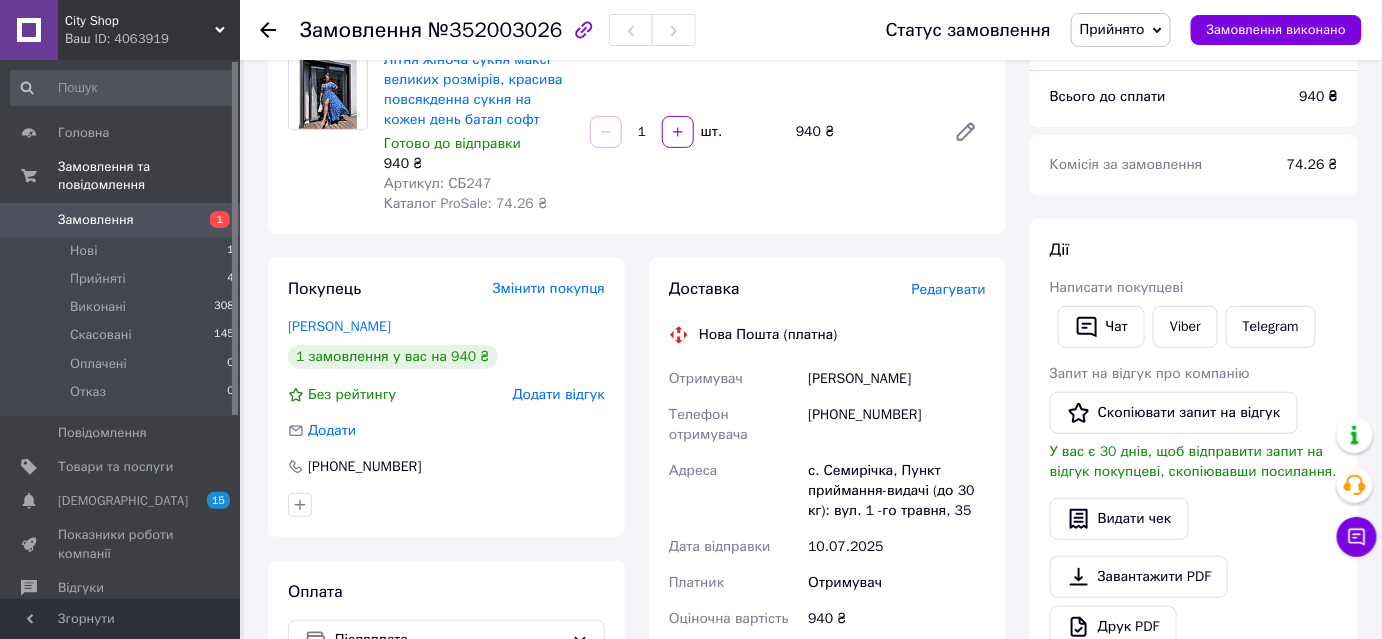 scroll, scrollTop: 0, scrollLeft: 0, axis: both 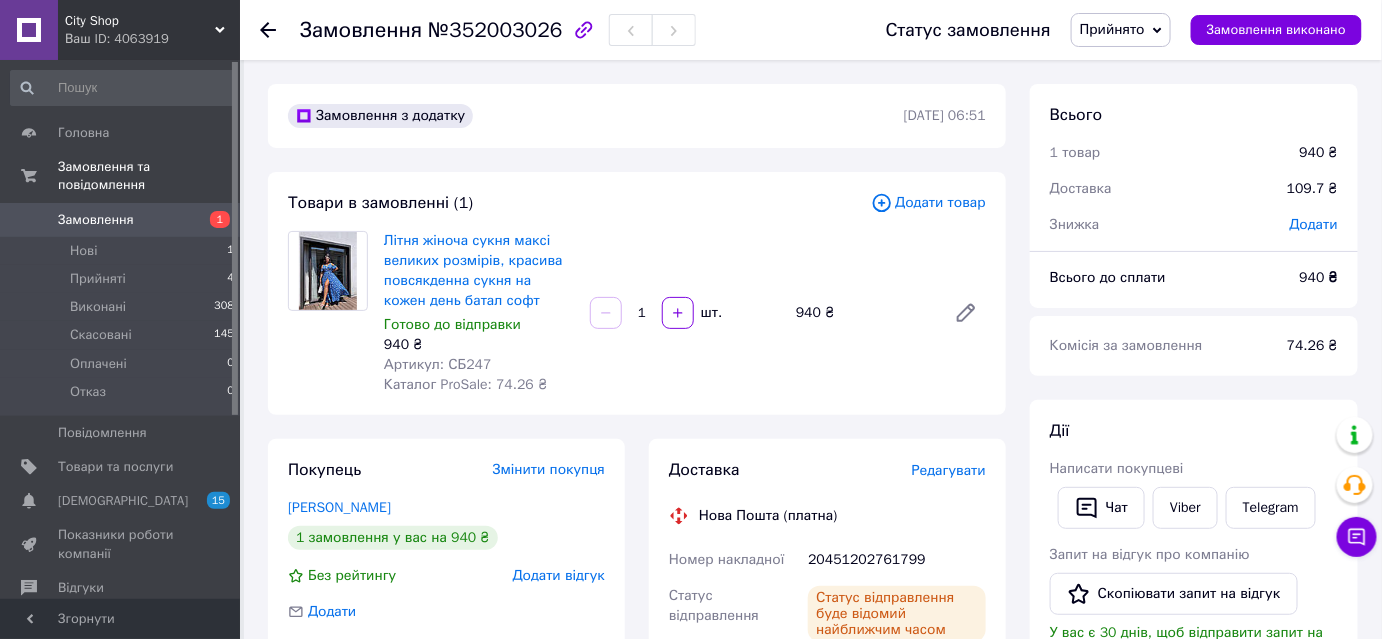 click on "Замовлення" at bounding box center [96, 220] 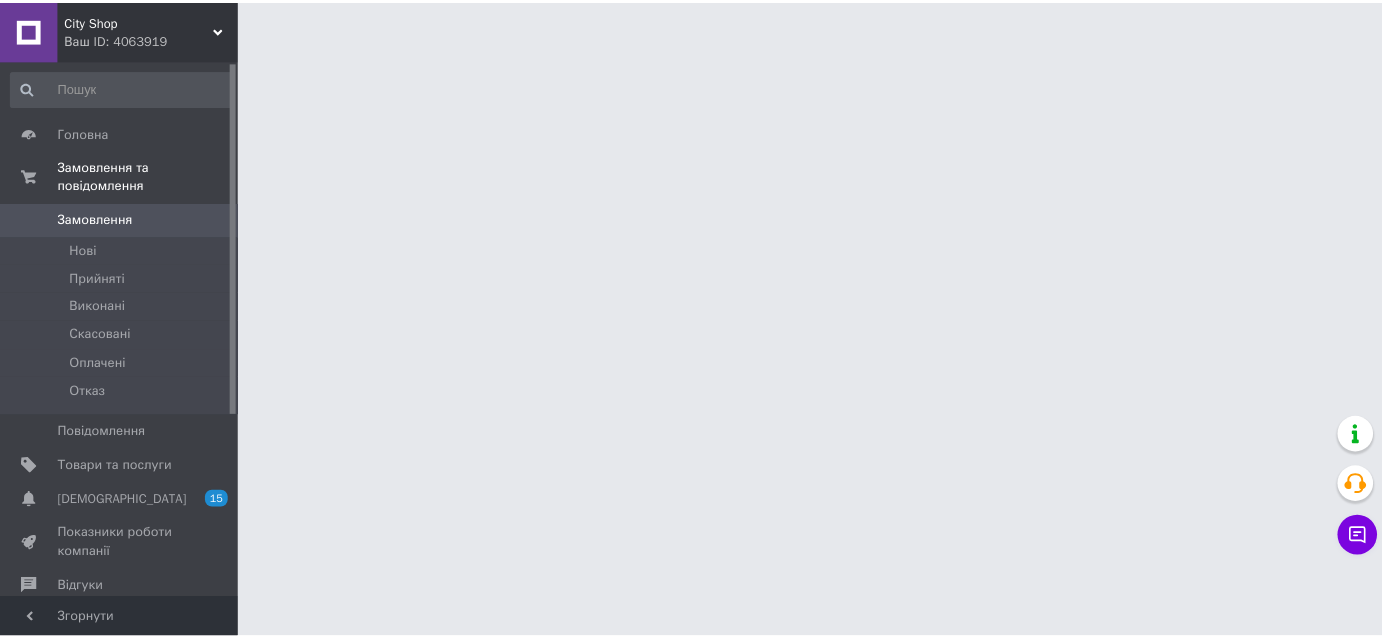 scroll, scrollTop: 0, scrollLeft: 0, axis: both 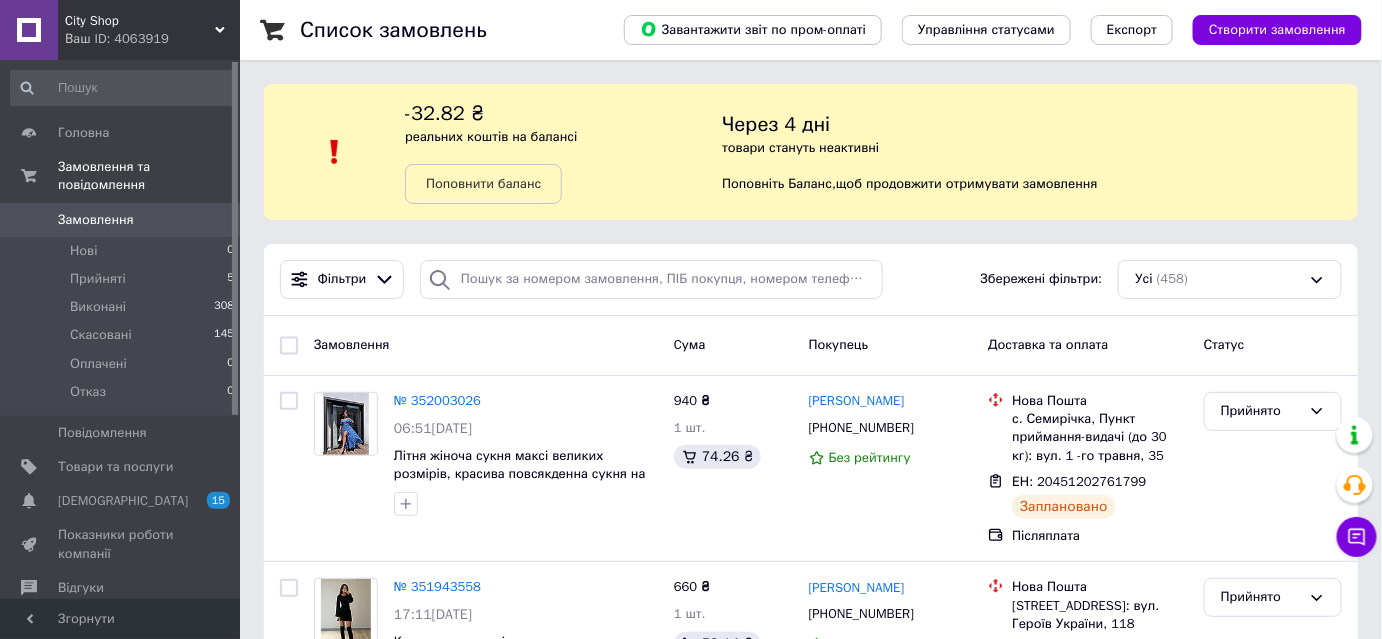 click on "City Shop" at bounding box center [140, 21] 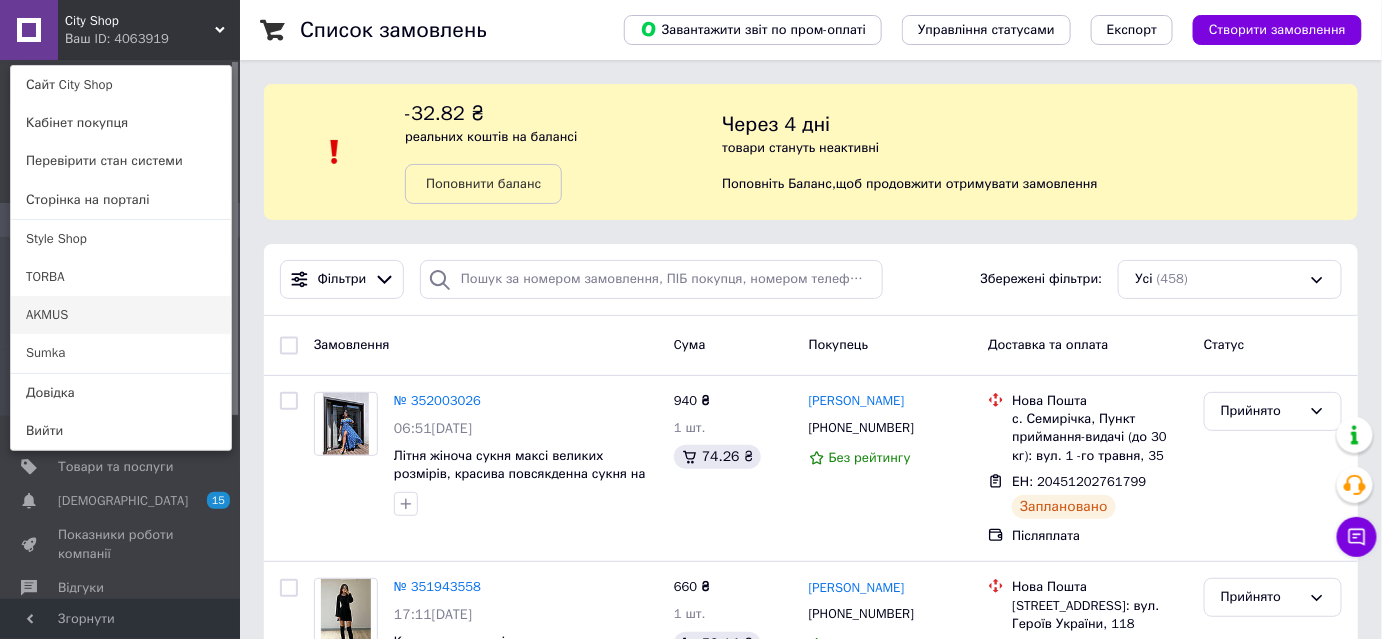 click on "AKMUS" at bounding box center [121, 315] 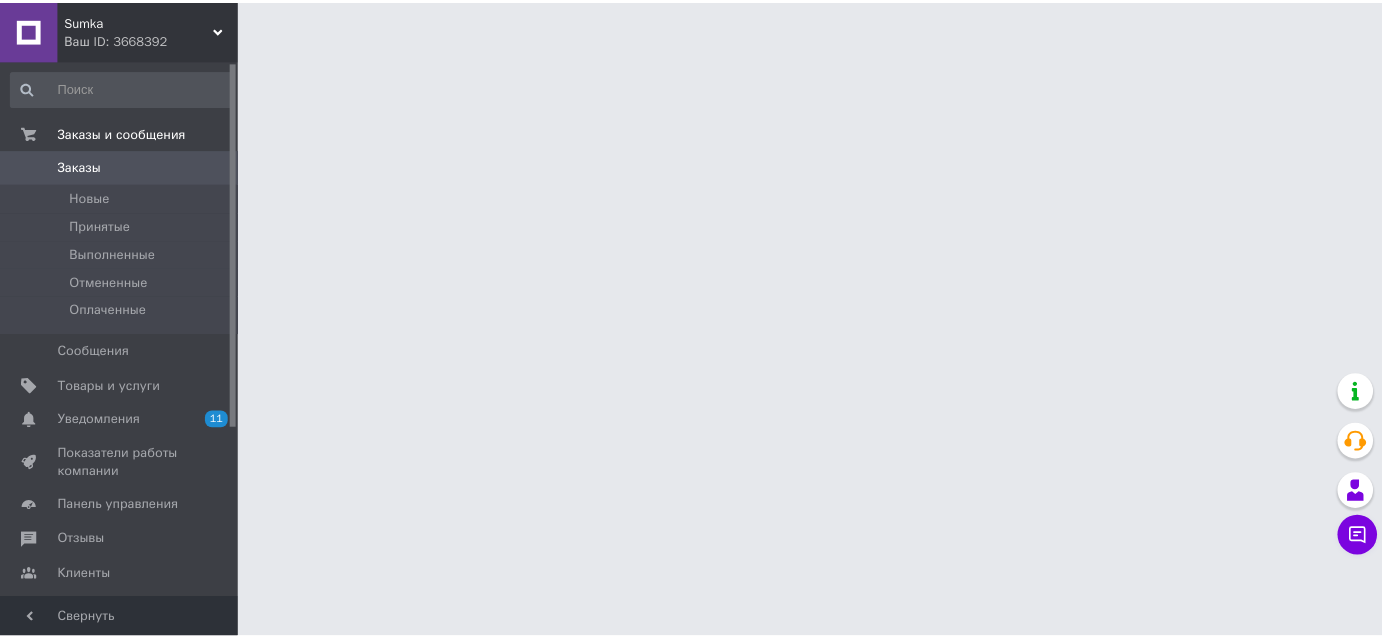 scroll, scrollTop: 0, scrollLeft: 0, axis: both 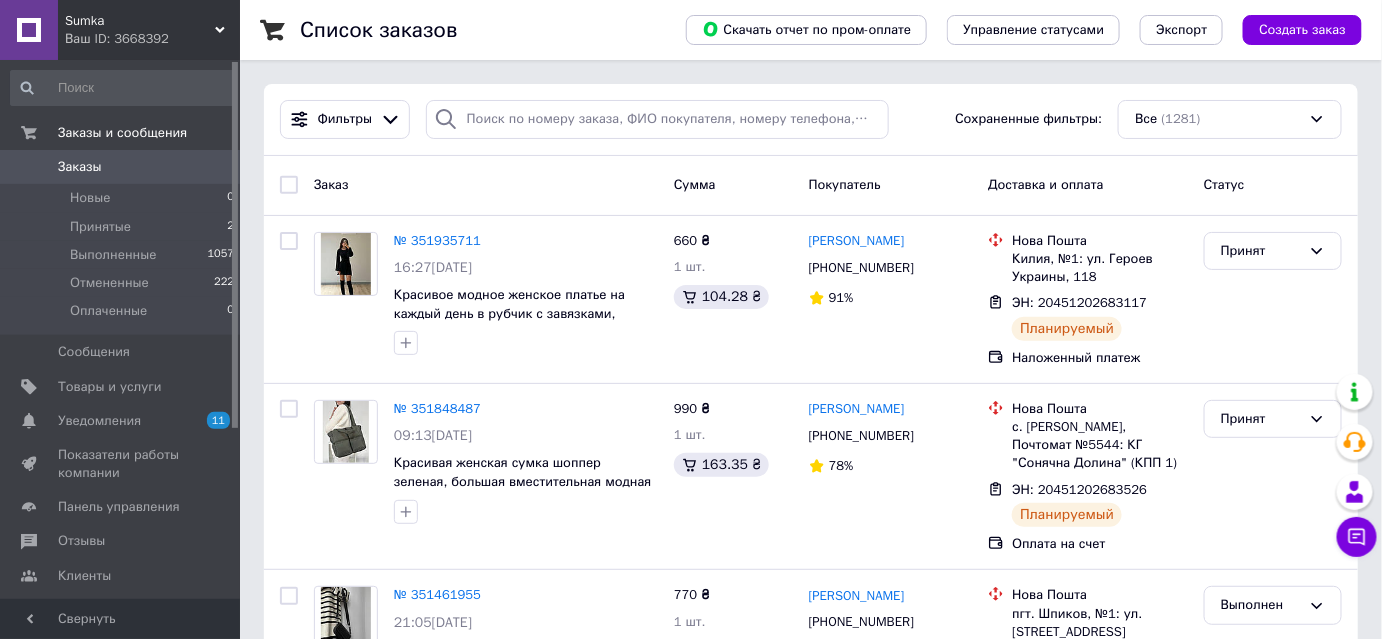 click on "Sumka" at bounding box center (140, 21) 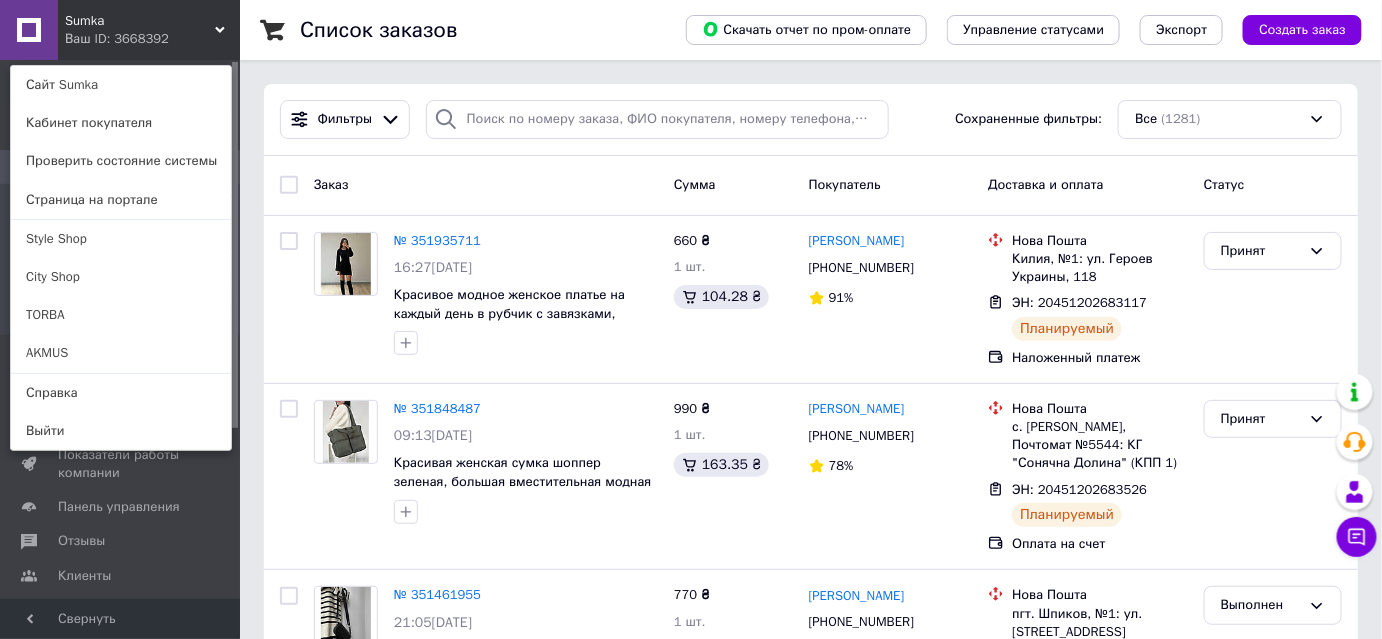 click on "Ваш ID: 3668392" at bounding box center [107, 39] 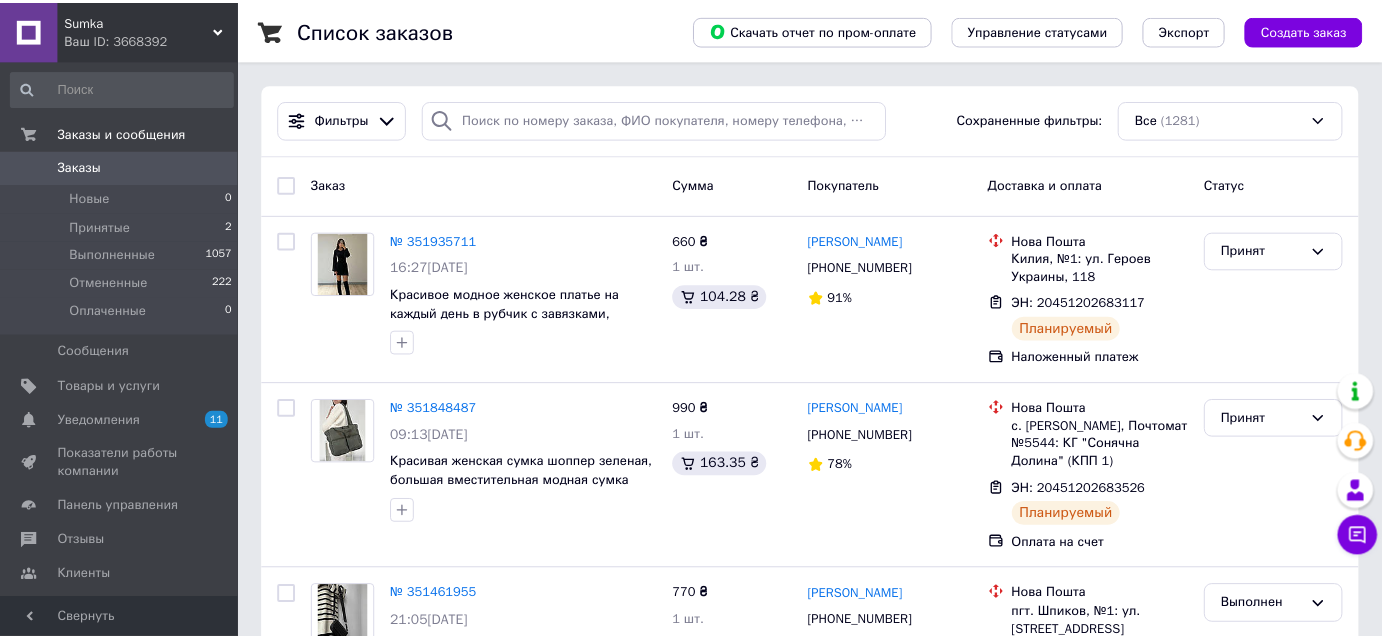 scroll, scrollTop: 0, scrollLeft: 0, axis: both 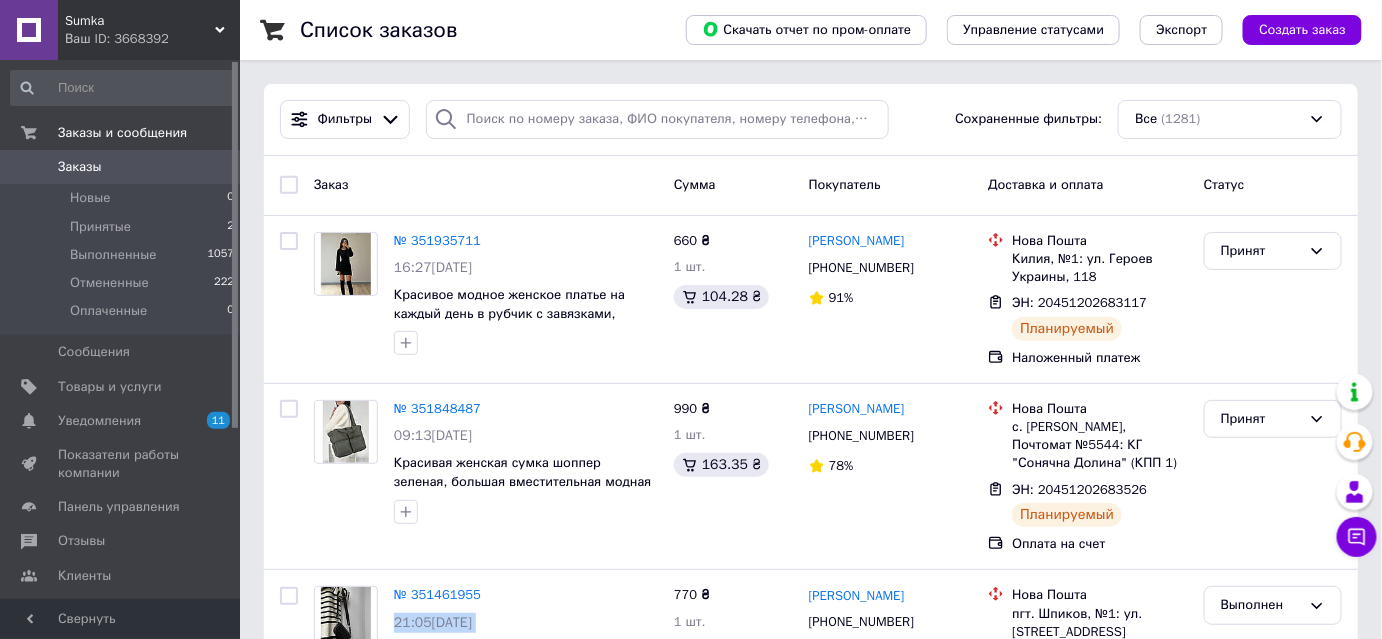drag, startPoint x: 488, startPoint y: 596, endPoint x: 504, endPoint y: 639, distance: 45.88028 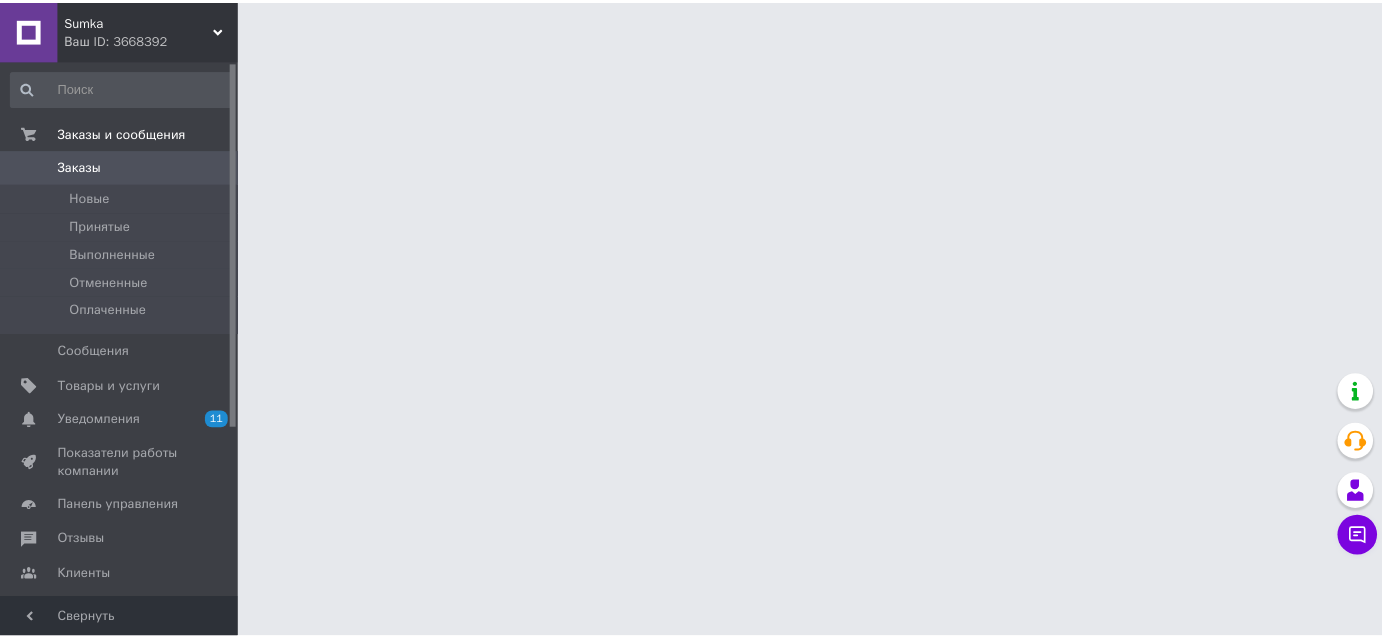 scroll, scrollTop: 0, scrollLeft: 0, axis: both 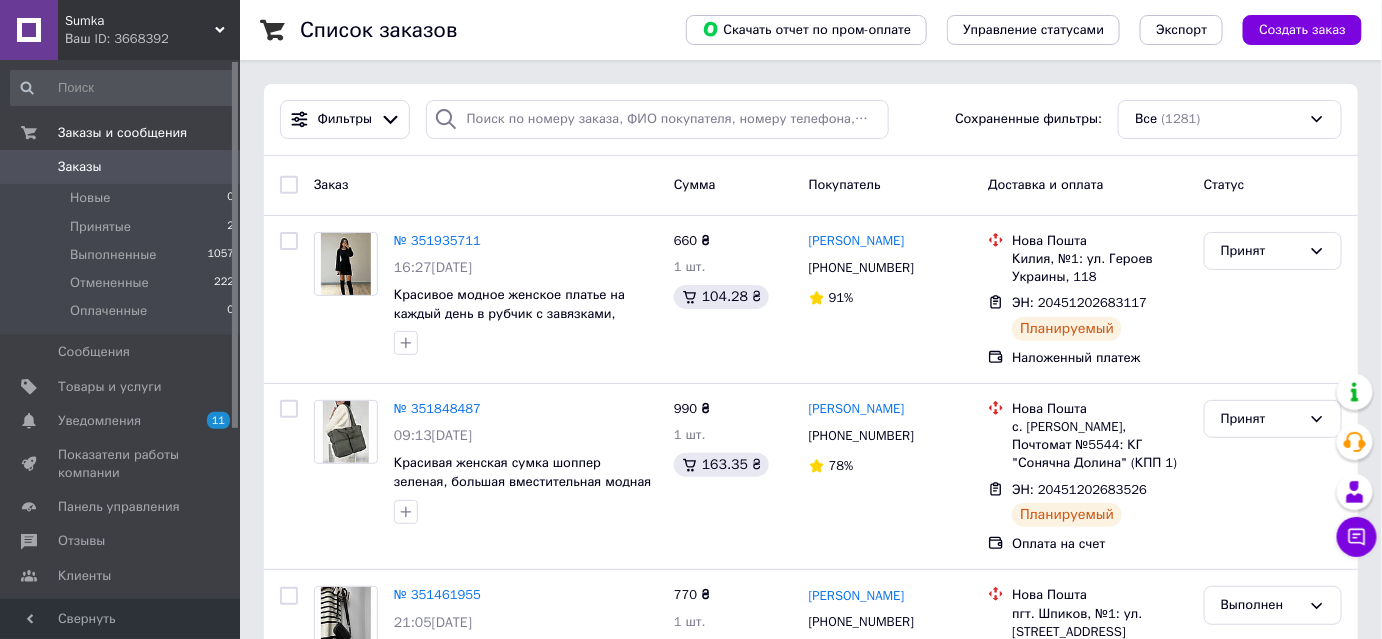 click on "Заказы" at bounding box center [121, 167] 